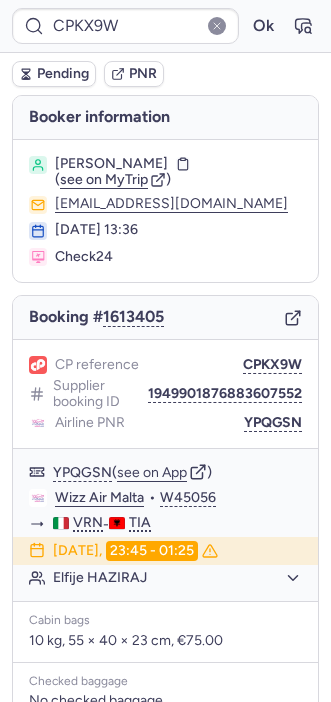 scroll, scrollTop: 0, scrollLeft: 0, axis: both 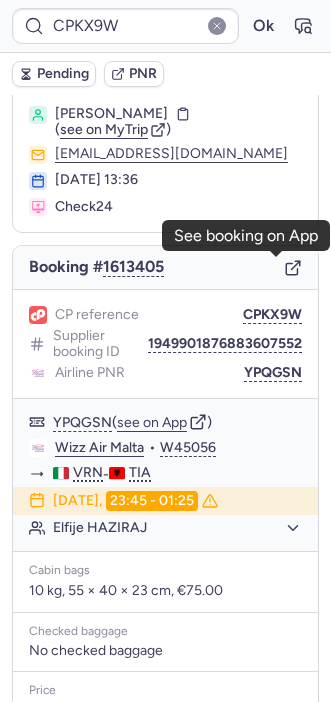 click 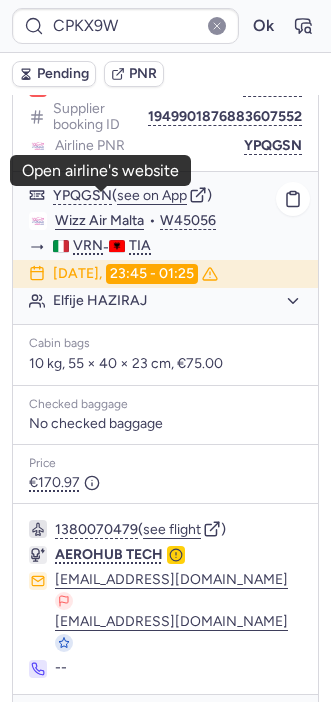 scroll, scrollTop: 296, scrollLeft: 0, axis: vertical 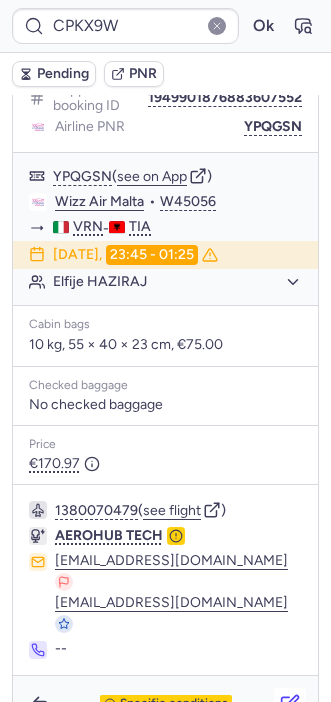 click 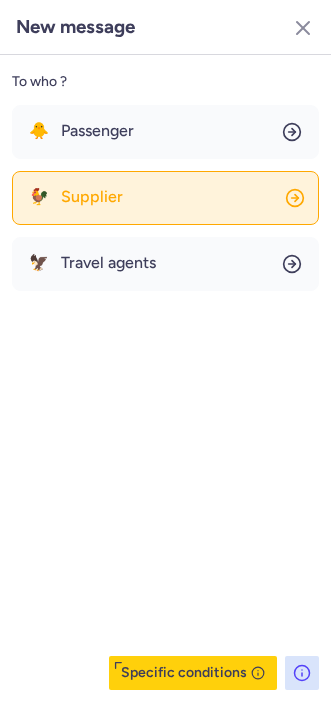 click on "🐓 Supplier" 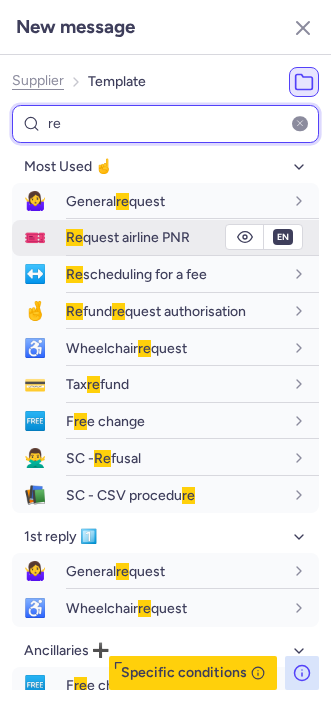 type on "re" 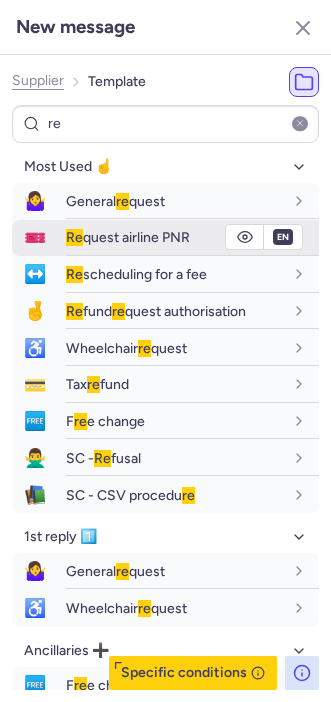 click on "Re quest airline PNR" at bounding box center (128, 237) 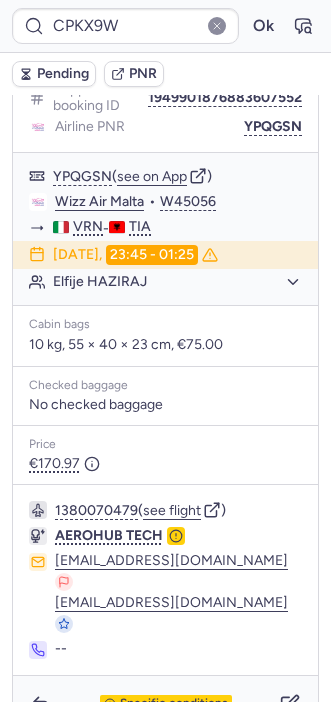 click on "Specific conditions" at bounding box center (165, 704) 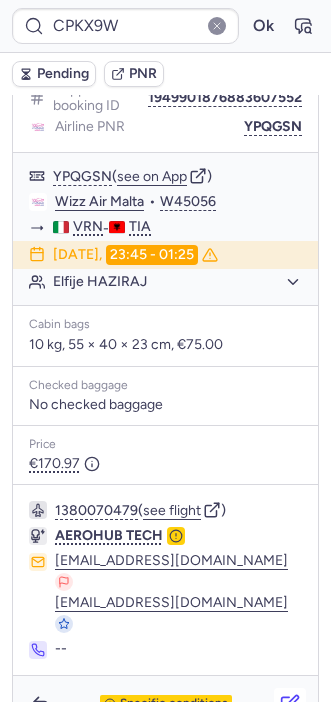 click at bounding box center [290, 704] 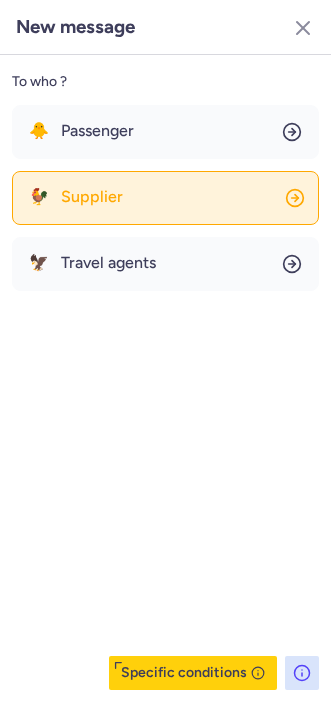 click on "Supplier" at bounding box center [92, 197] 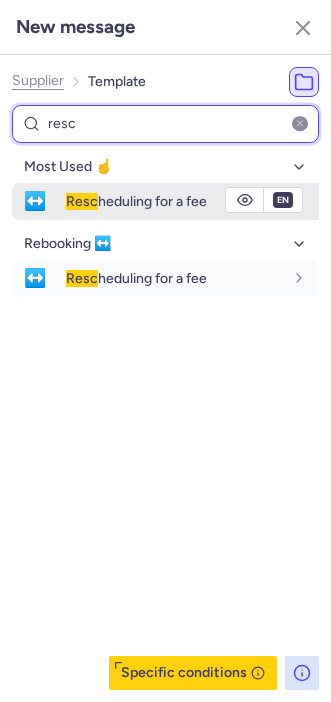type on "resc" 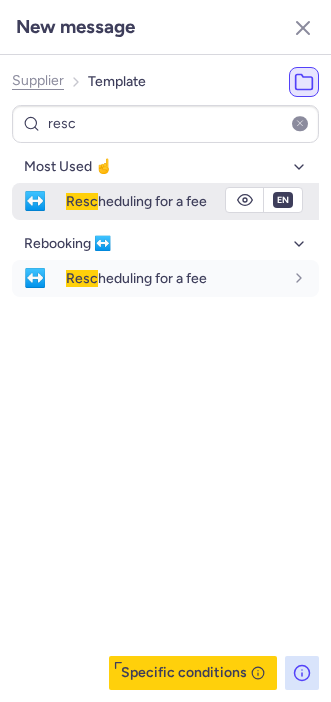 click on "Resc heduling for a fee" at bounding box center (136, 201) 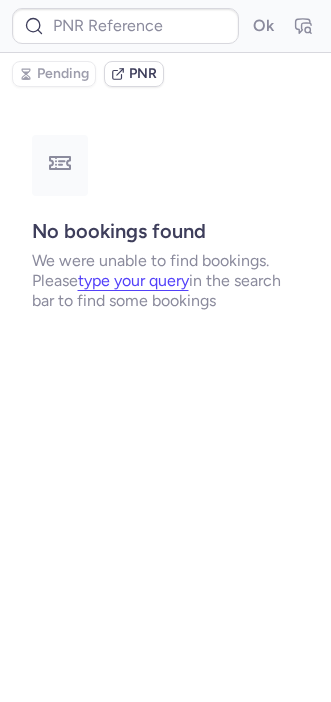 scroll, scrollTop: 0, scrollLeft: 0, axis: both 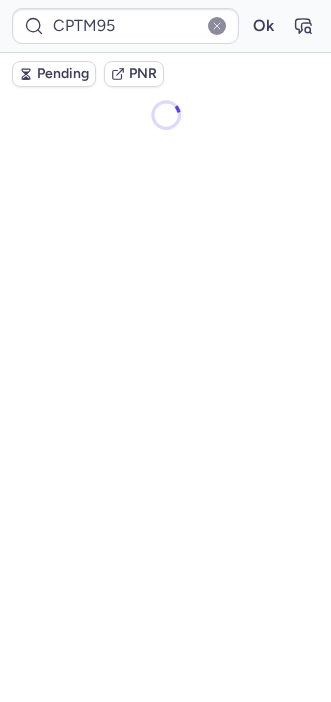 type on "CPKX9W" 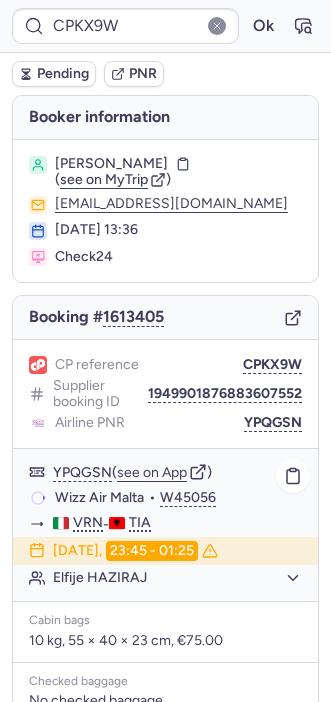 scroll, scrollTop: 296, scrollLeft: 0, axis: vertical 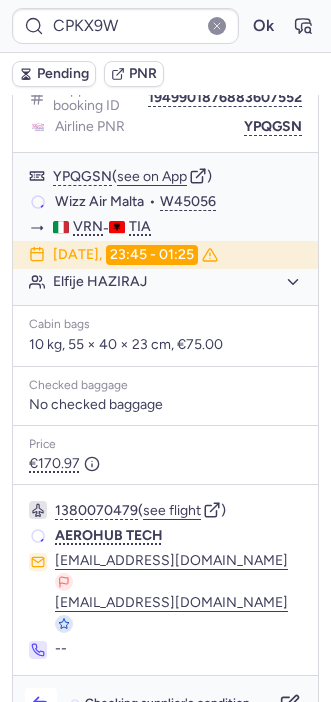 click 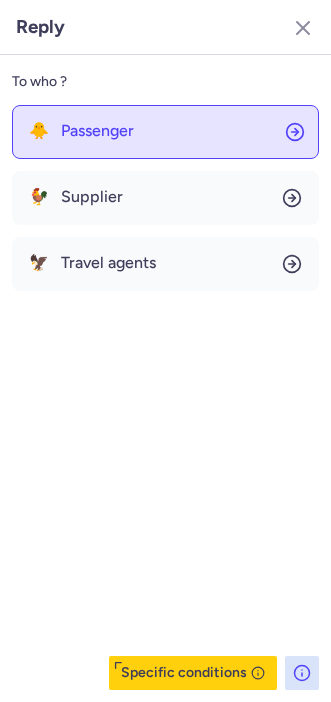 click on "Passenger" at bounding box center [97, 131] 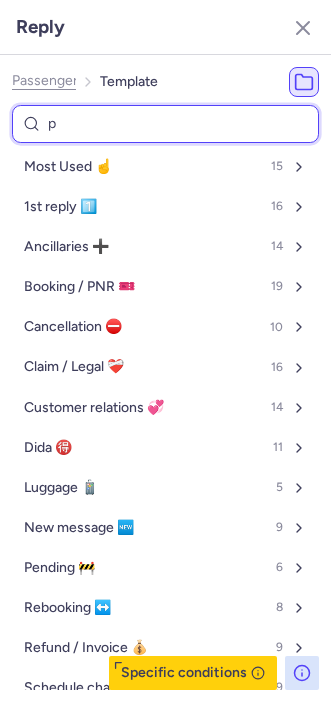 type on "pe" 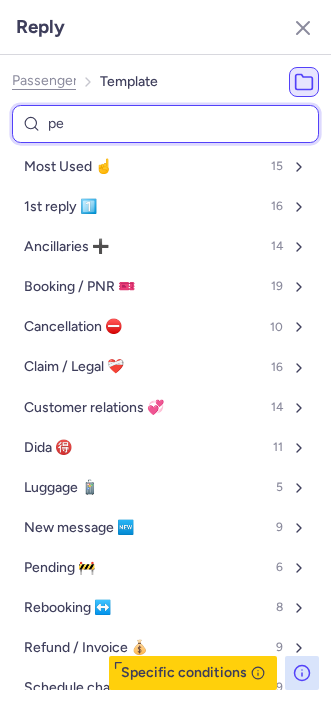 select on "en" 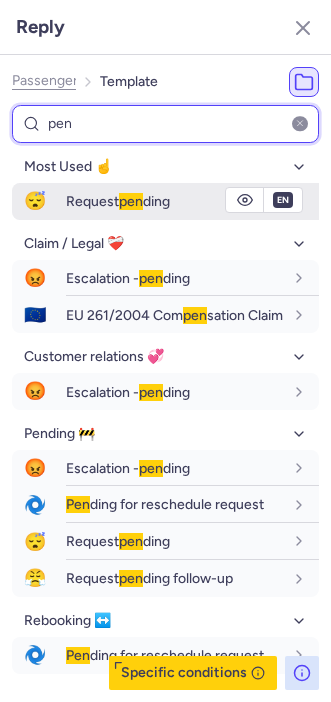 type on "pen" 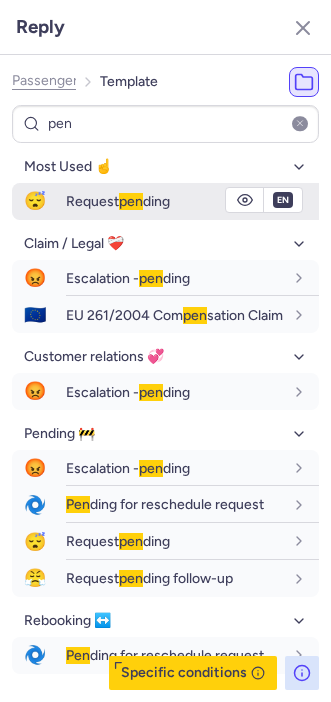 click on "Request  pen ding" at bounding box center [118, 201] 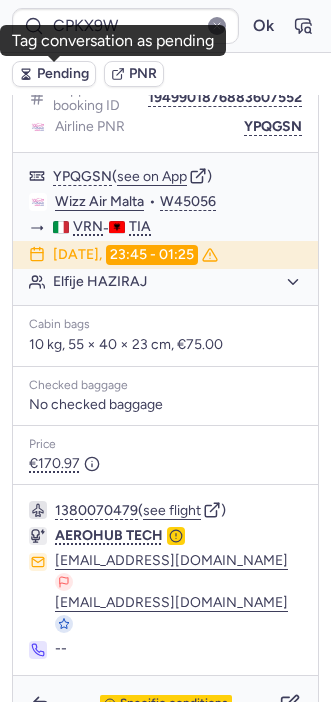 click on "Pending" at bounding box center (63, 74) 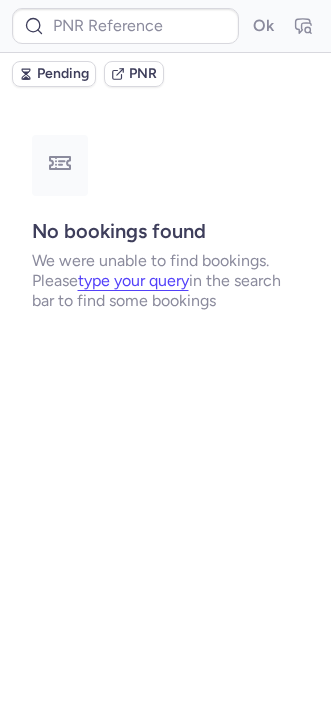 scroll, scrollTop: 0, scrollLeft: 0, axis: both 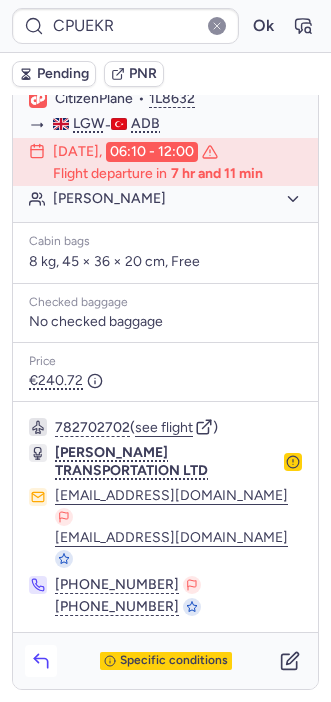 click at bounding box center [41, 661] 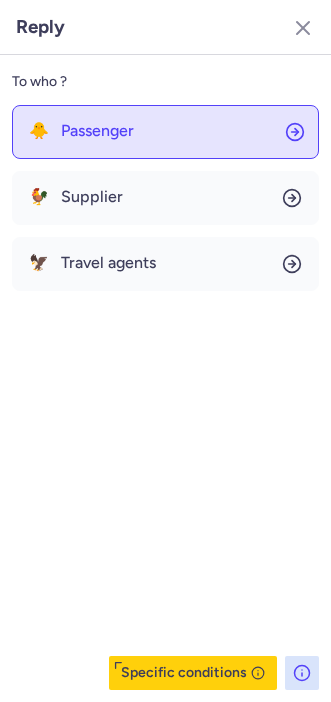 click on "🐥 Passenger" 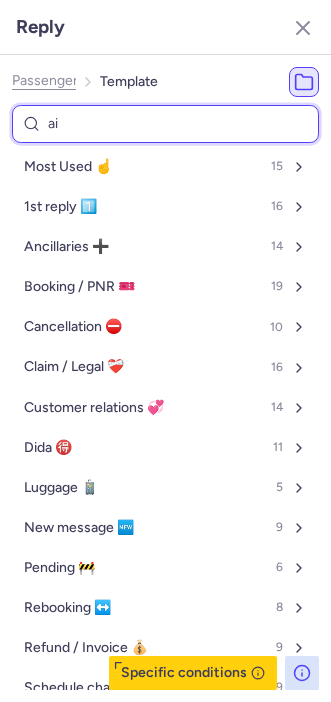 type on "air" 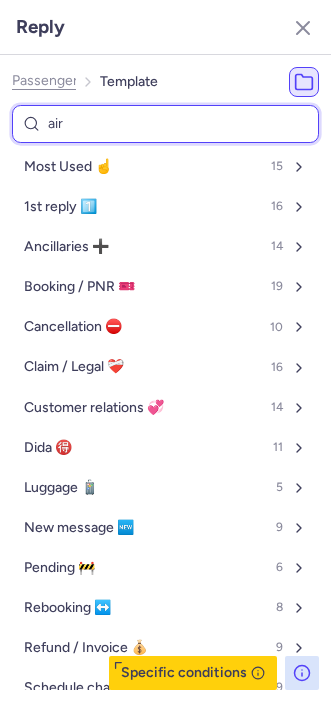 select on "en" 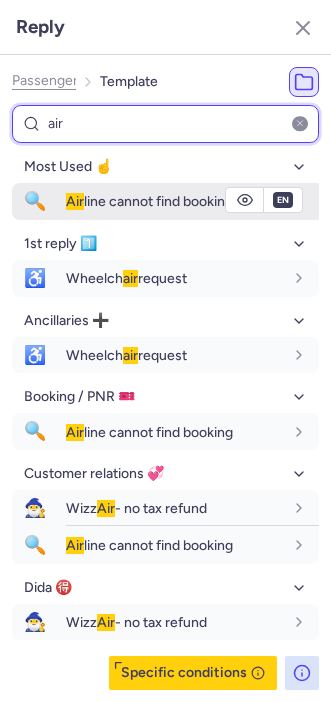 type on "air" 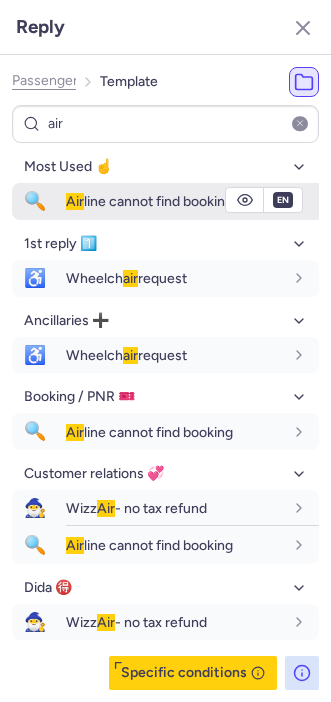 click on "Air" at bounding box center [75, 201] 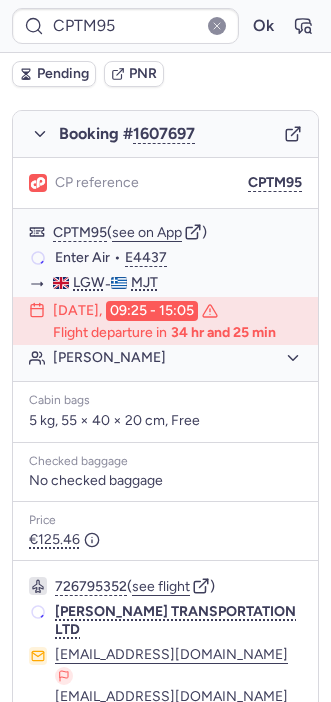 scroll, scrollTop: 351, scrollLeft: 0, axis: vertical 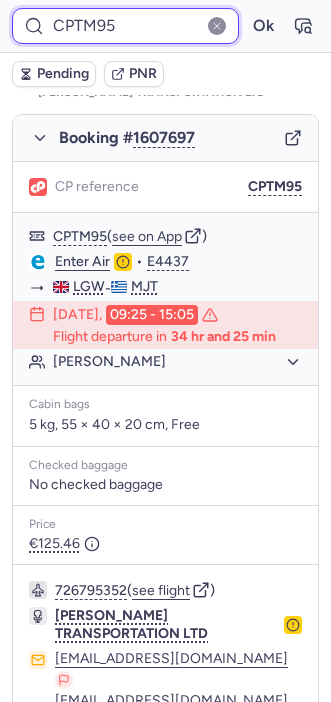 click on "CPTM95" at bounding box center [125, 26] 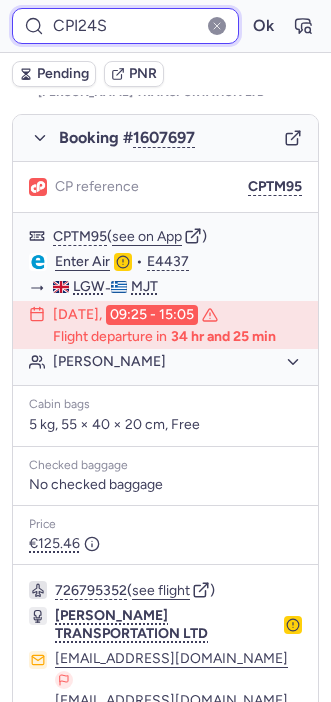 click on "CPI24S" at bounding box center [125, 26] 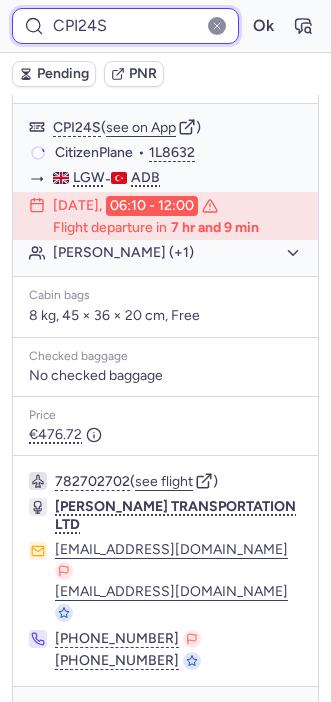 scroll, scrollTop: 344, scrollLeft: 0, axis: vertical 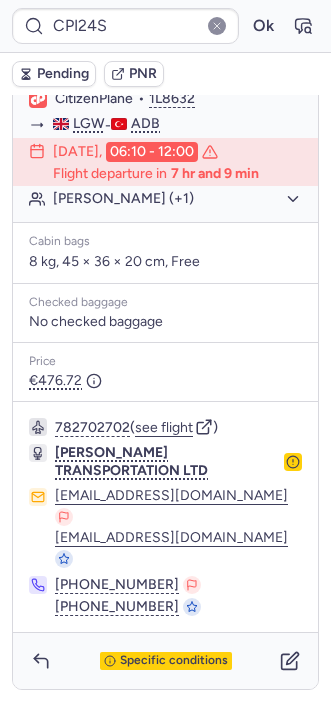 type on "CPTM95" 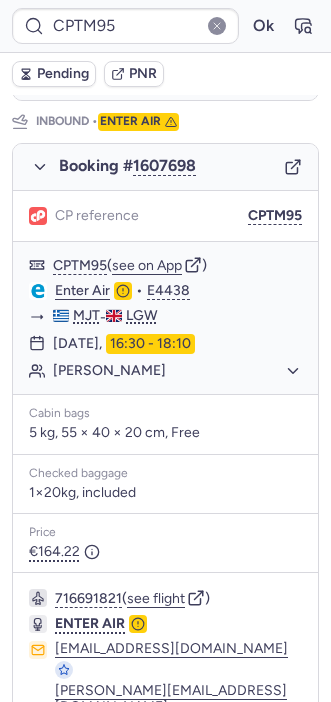 scroll, scrollTop: 1181, scrollLeft: 0, axis: vertical 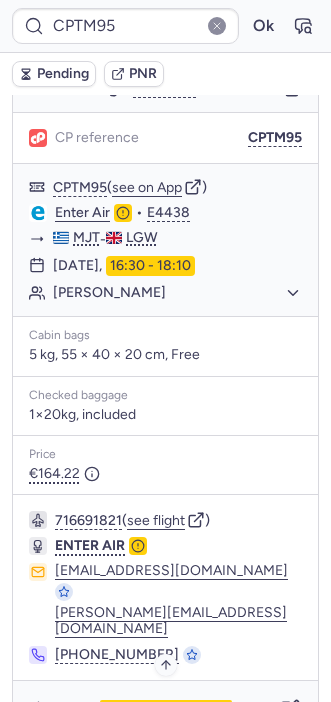 click on "Specific conditions" at bounding box center [174, 709] 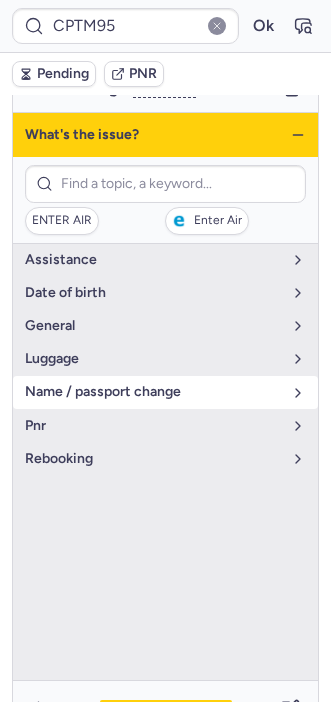 click on "name / passport change" at bounding box center (153, 392) 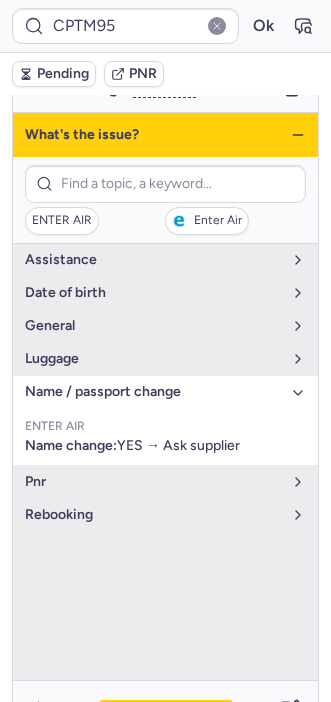 click on "Specific conditions" at bounding box center [174, 709] 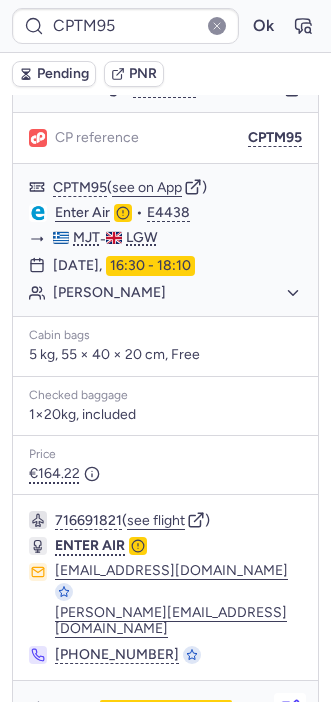 click at bounding box center (290, 709) 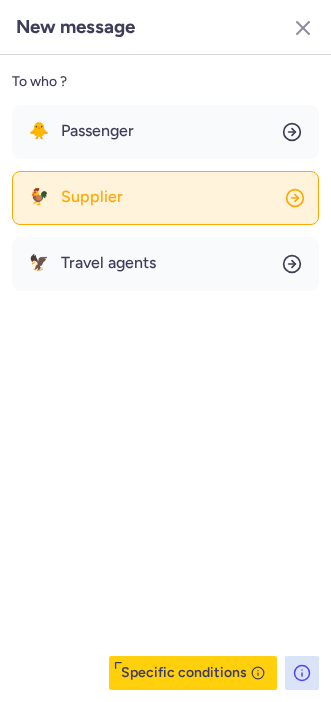 click on "Supplier" at bounding box center [92, 197] 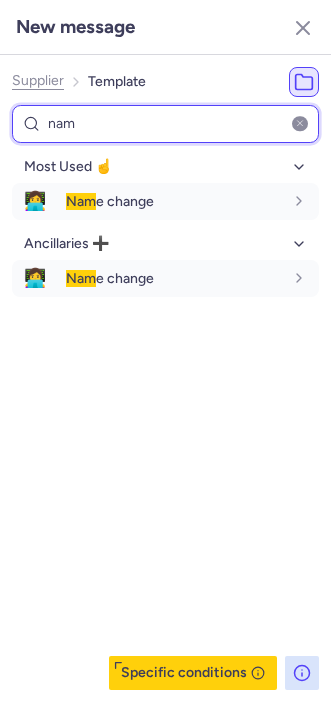 type on "nam" 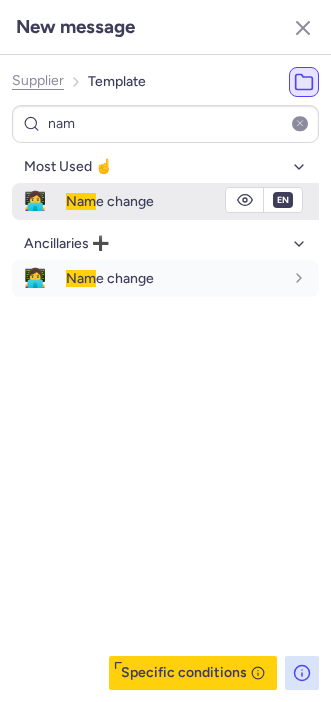 click on "Nam" at bounding box center [81, 201] 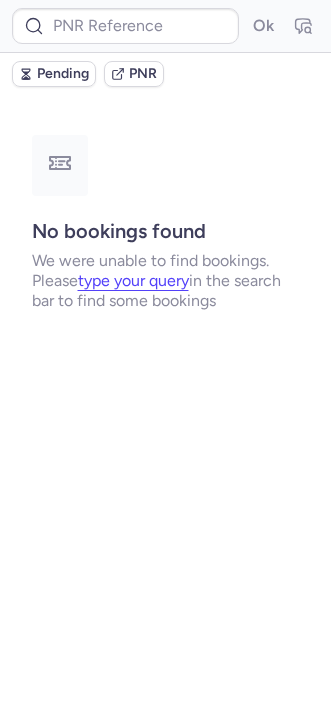 scroll, scrollTop: 0, scrollLeft: 0, axis: both 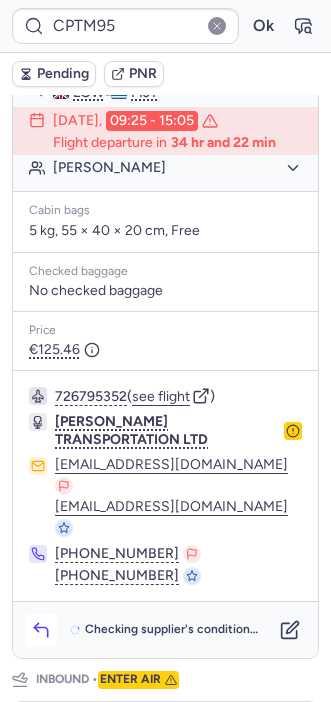 click 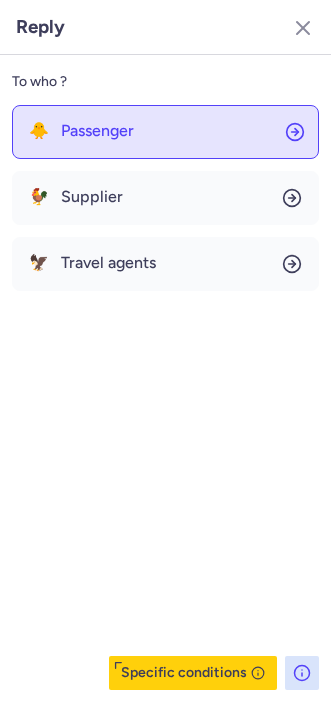 click on "Passenger" at bounding box center [97, 131] 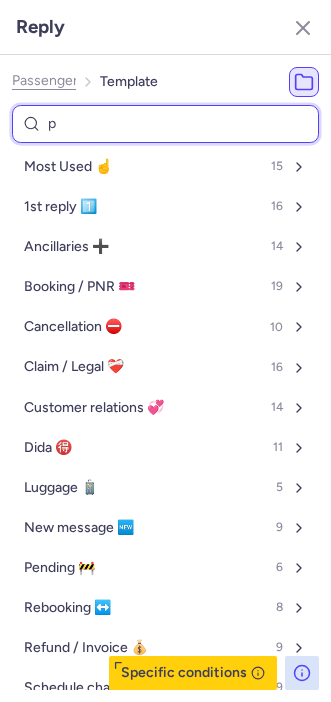 type on "pe" 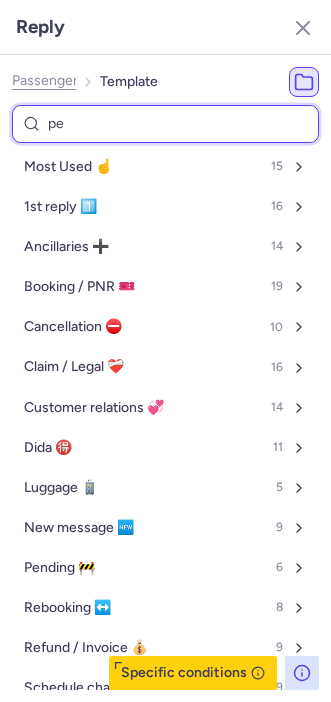 select on "en" 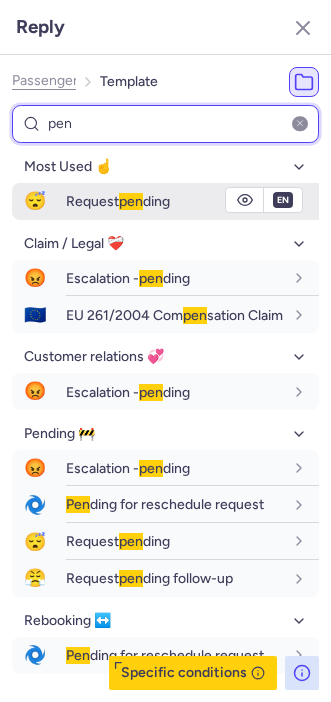 type on "pen" 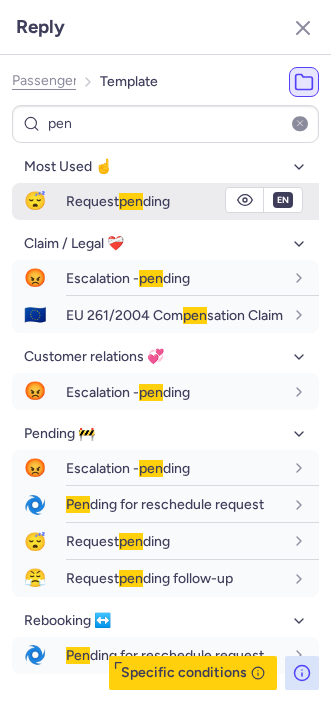 click on "😴" at bounding box center [35, 201] 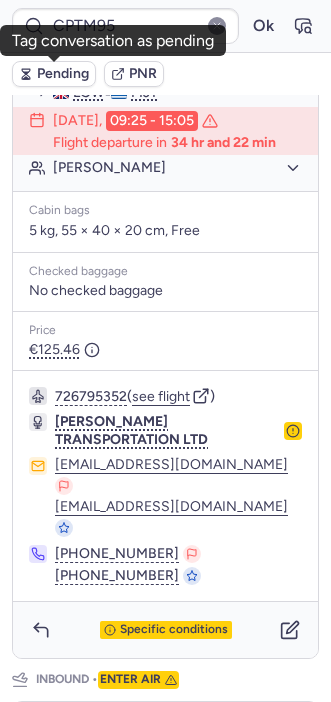 click on "Pending" at bounding box center [63, 74] 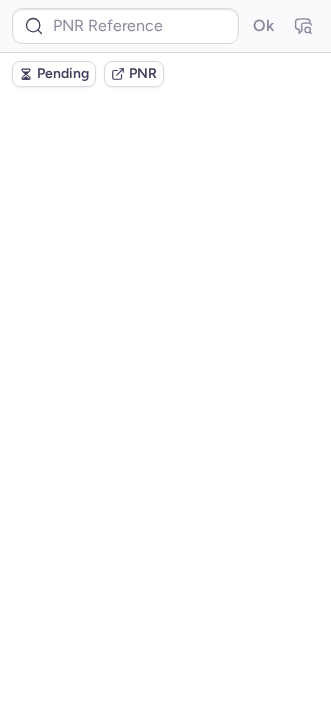 scroll, scrollTop: 0, scrollLeft: 0, axis: both 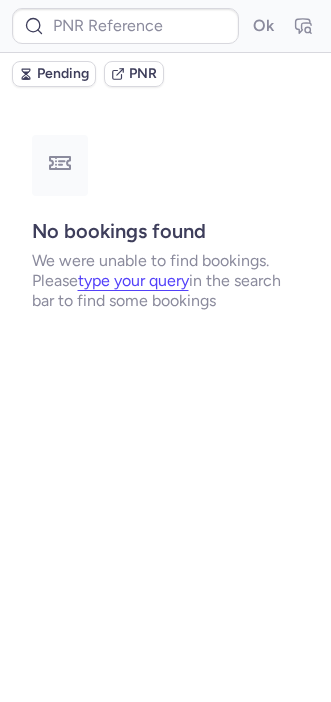 type on "CP9ES3" 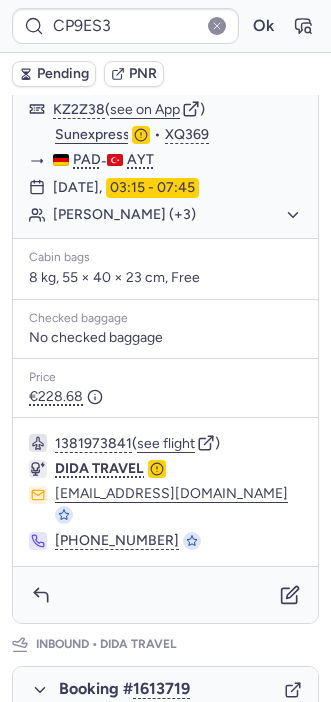 scroll, scrollTop: 491, scrollLeft: 0, axis: vertical 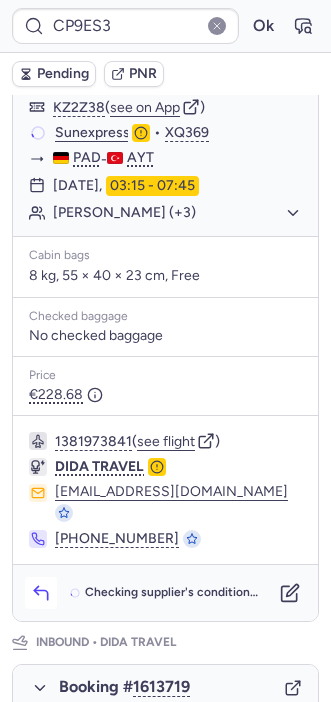 click at bounding box center (41, 593) 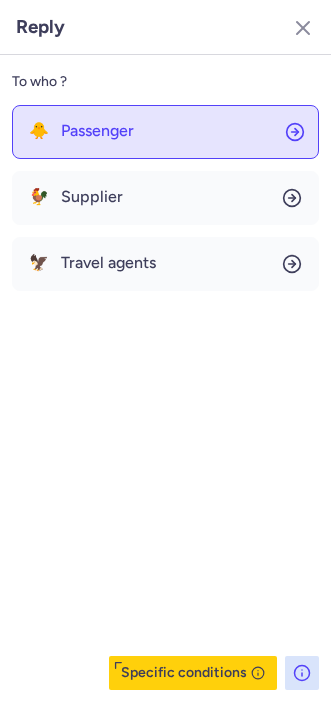 click on "🐥 Passenger" 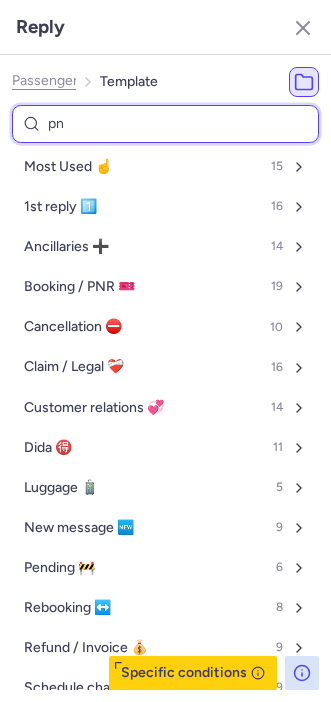 type on "pnr" 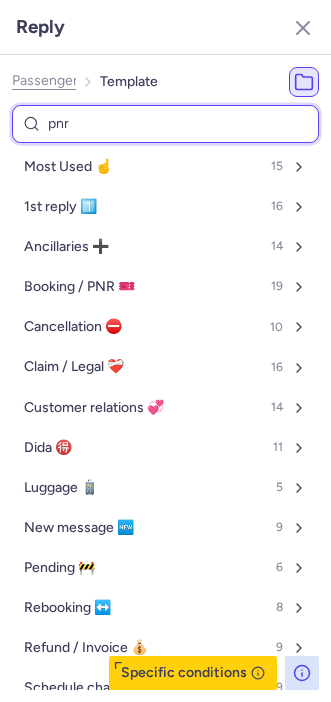select on "en" 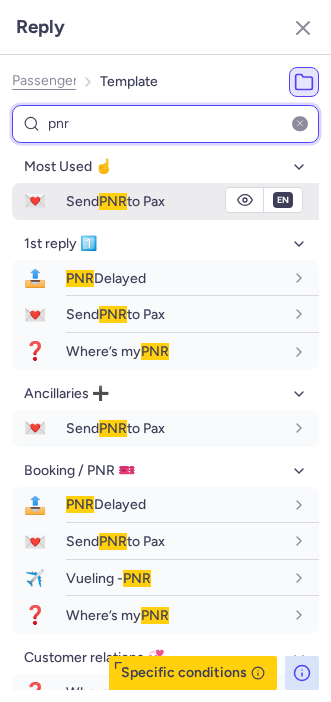 type on "pnr" 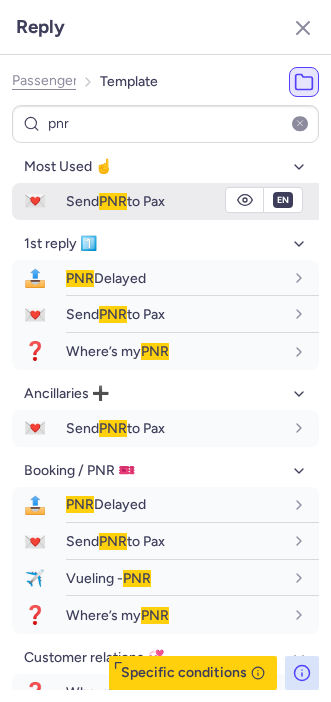 click on "Send  PNR  to Pax" at bounding box center [192, 201] 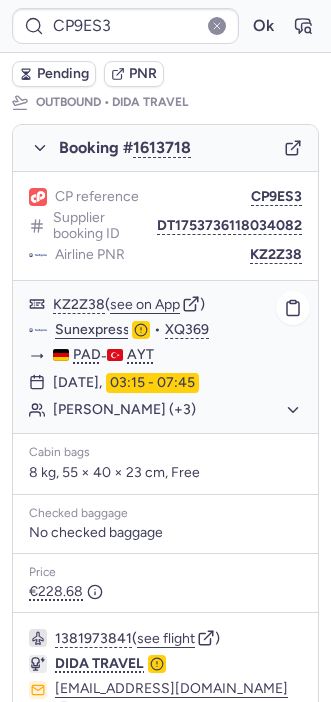 scroll, scrollTop: 293, scrollLeft: 0, axis: vertical 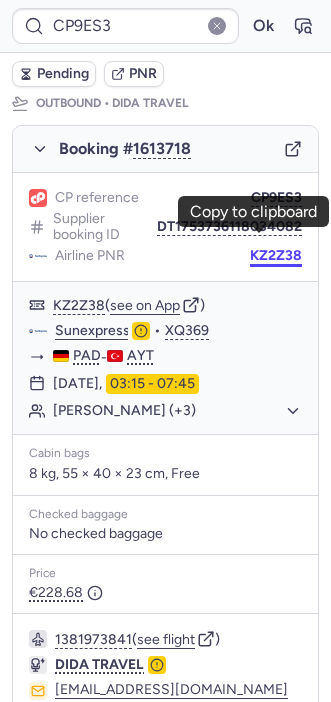 click on "KZ2Z38" at bounding box center [276, 256] 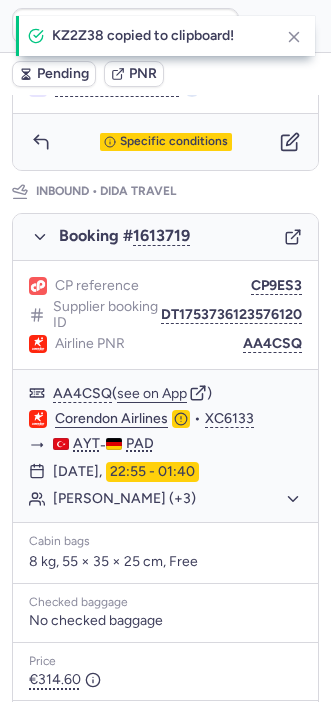 scroll, scrollTop: 944, scrollLeft: 0, axis: vertical 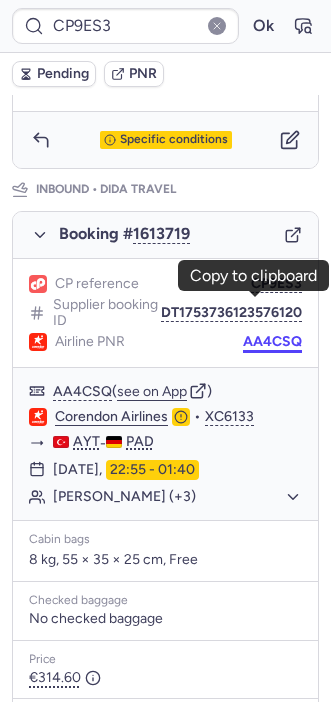 click on "AA4CSQ" at bounding box center [272, 342] 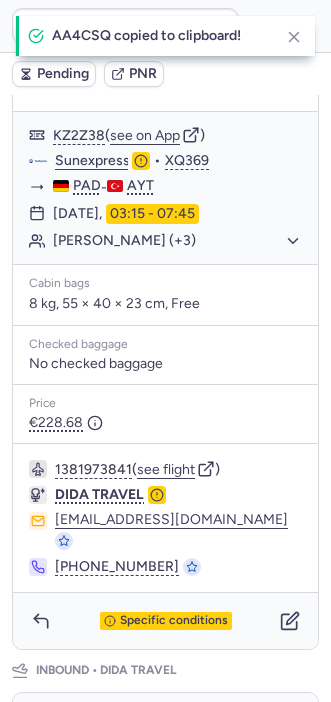 scroll, scrollTop: 460, scrollLeft: 0, axis: vertical 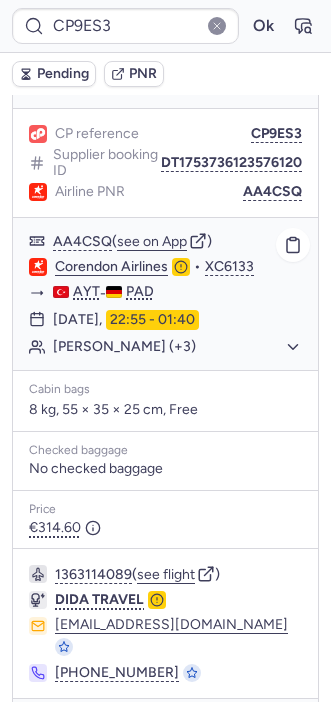 type on "CPDPFN" 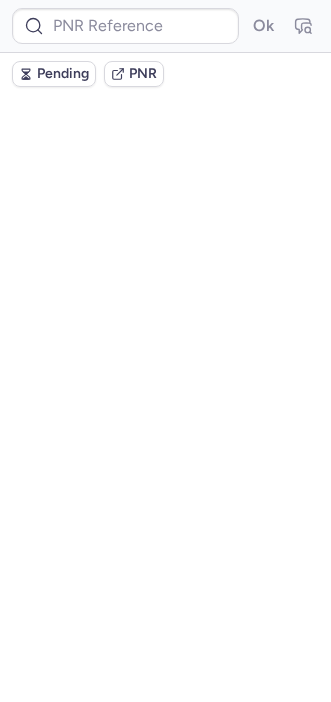 scroll, scrollTop: 0, scrollLeft: 0, axis: both 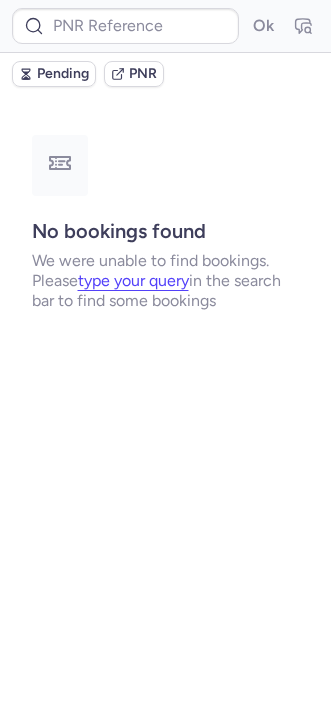 type on "3777047" 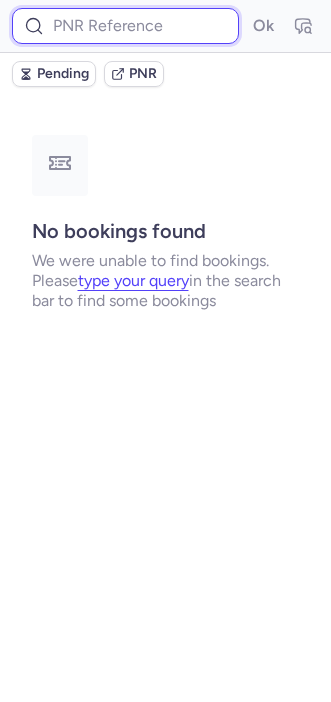 paste on "3774663" 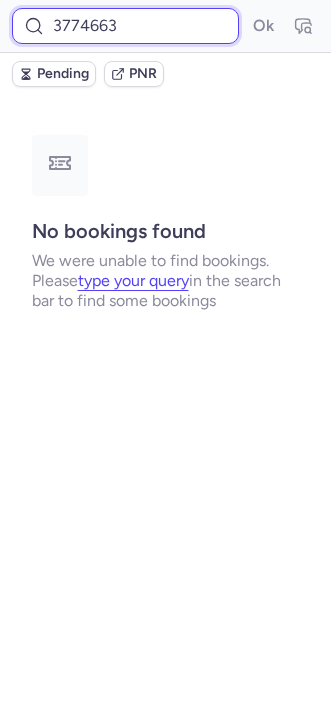 click on "3774663" at bounding box center [125, 26] 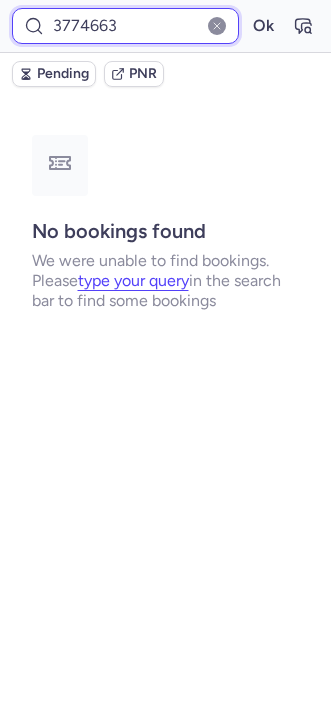 type on "3774663" 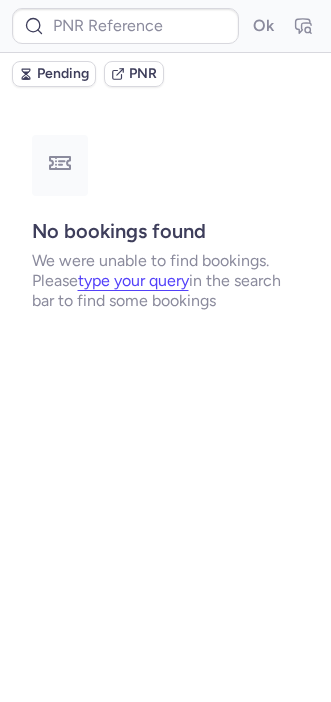 type on "CPBESR" 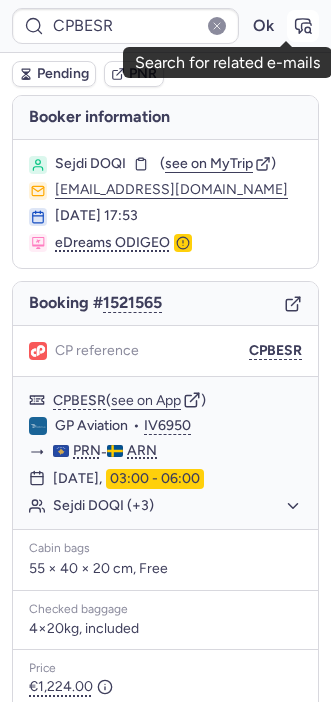 click 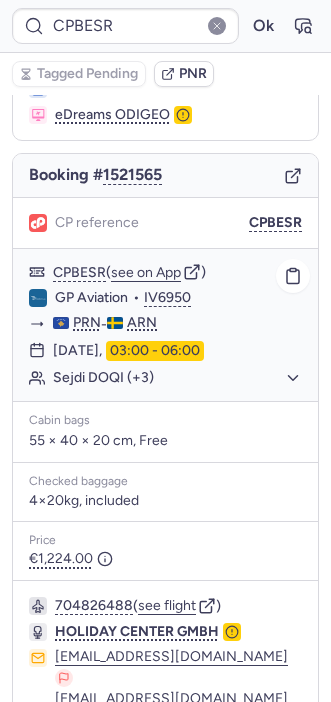 scroll, scrollTop: 0, scrollLeft: 0, axis: both 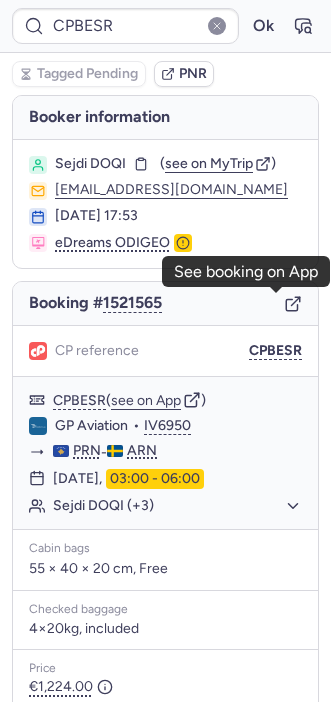 click 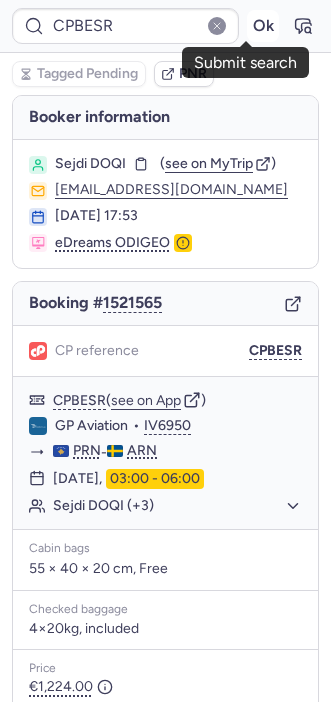 click on "Ok" at bounding box center (263, 26) 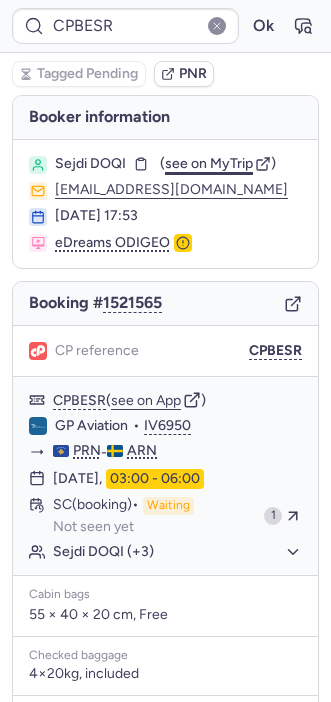 click on "see on MyTrip" at bounding box center (209, 163) 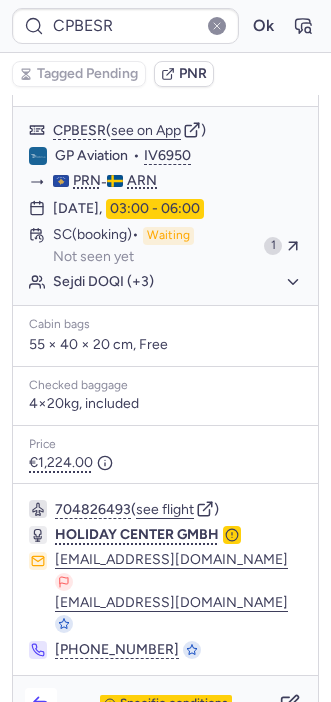 scroll, scrollTop: 269, scrollLeft: 0, axis: vertical 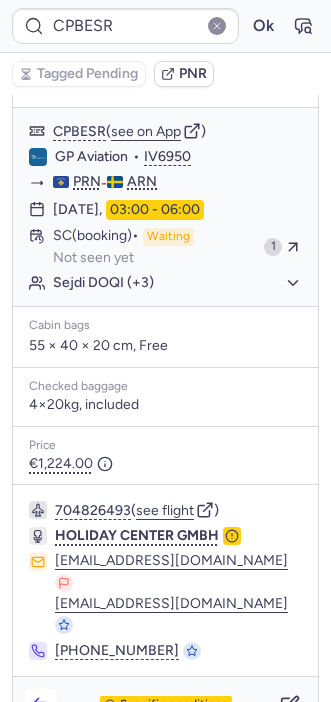 click at bounding box center [41, 705] 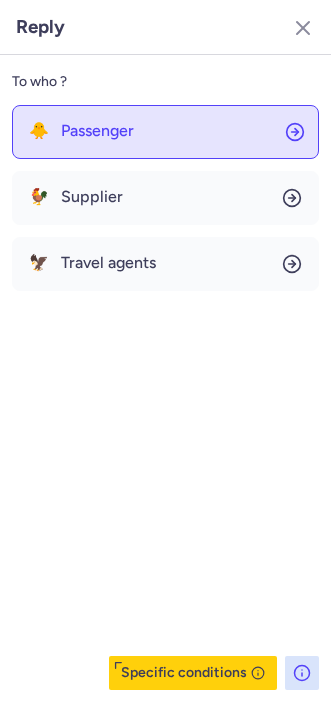click on "Passenger" at bounding box center [97, 131] 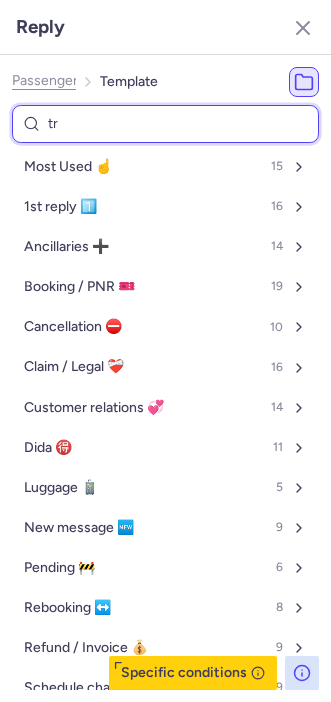 type on "tru" 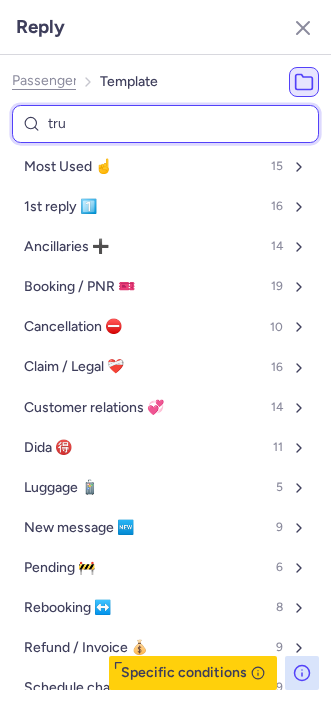select on "en" 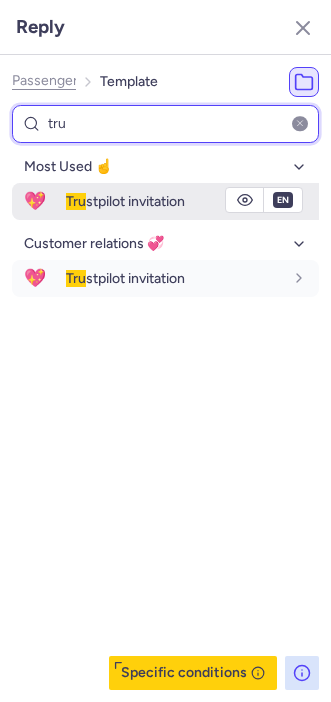 type on "tru" 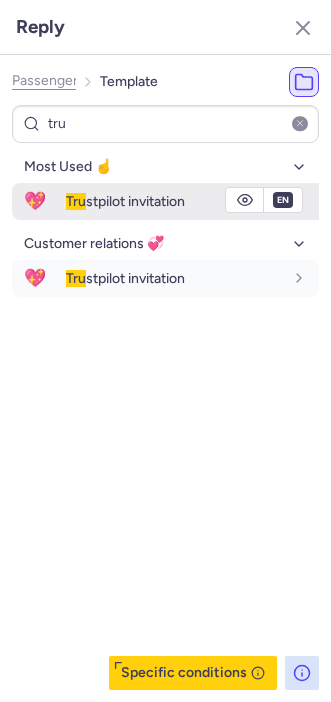 click on "Tru stpilot invitation" at bounding box center [192, 201] 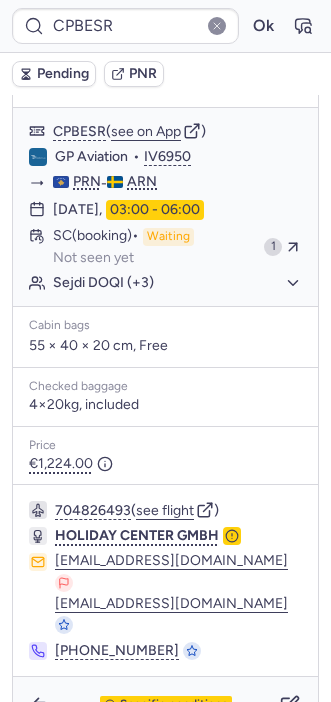 type 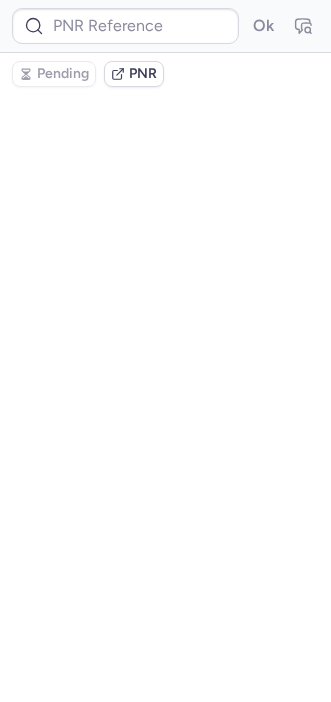scroll, scrollTop: 0, scrollLeft: 0, axis: both 